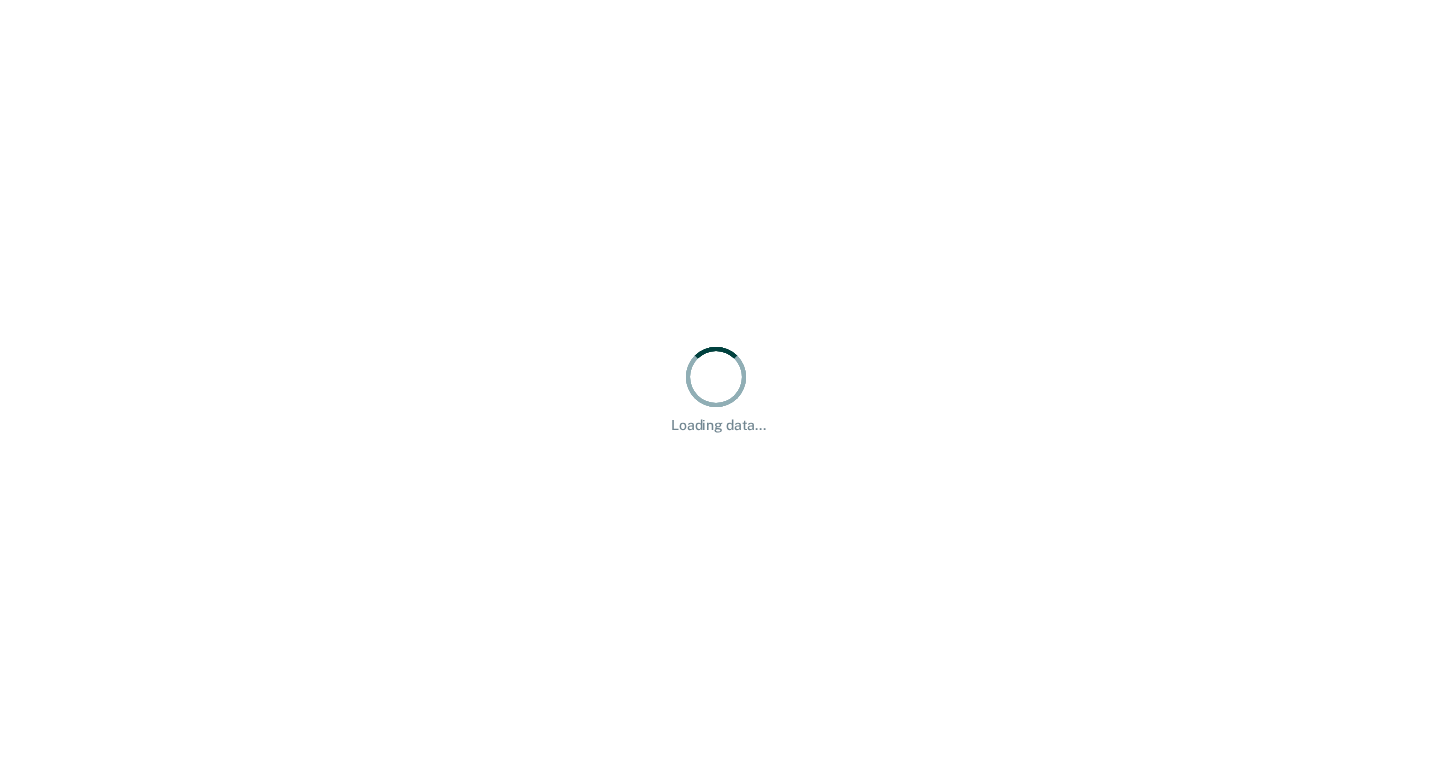 scroll, scrollTop: 0, scrollLeft: 0, axis: both 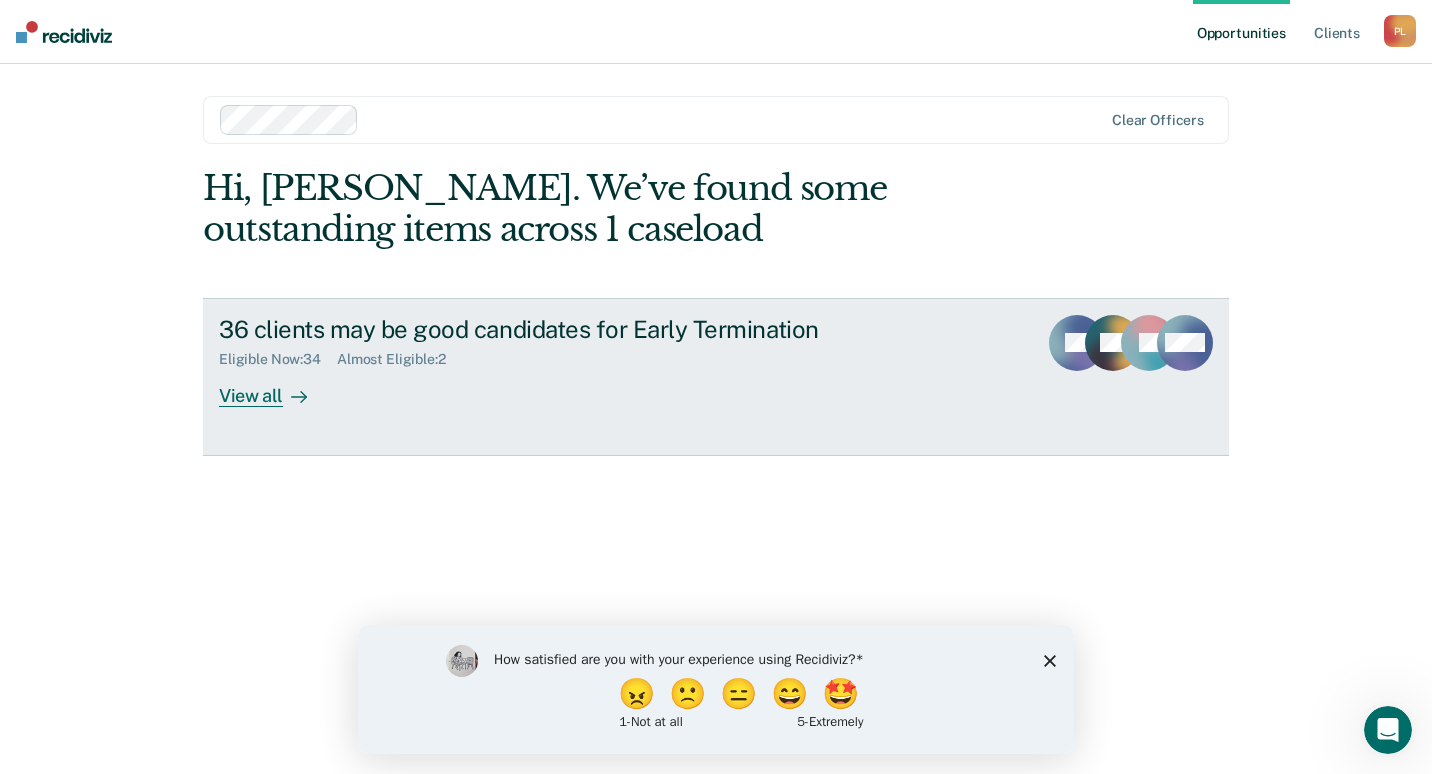click on "View all" at bounding box center (275, 387) 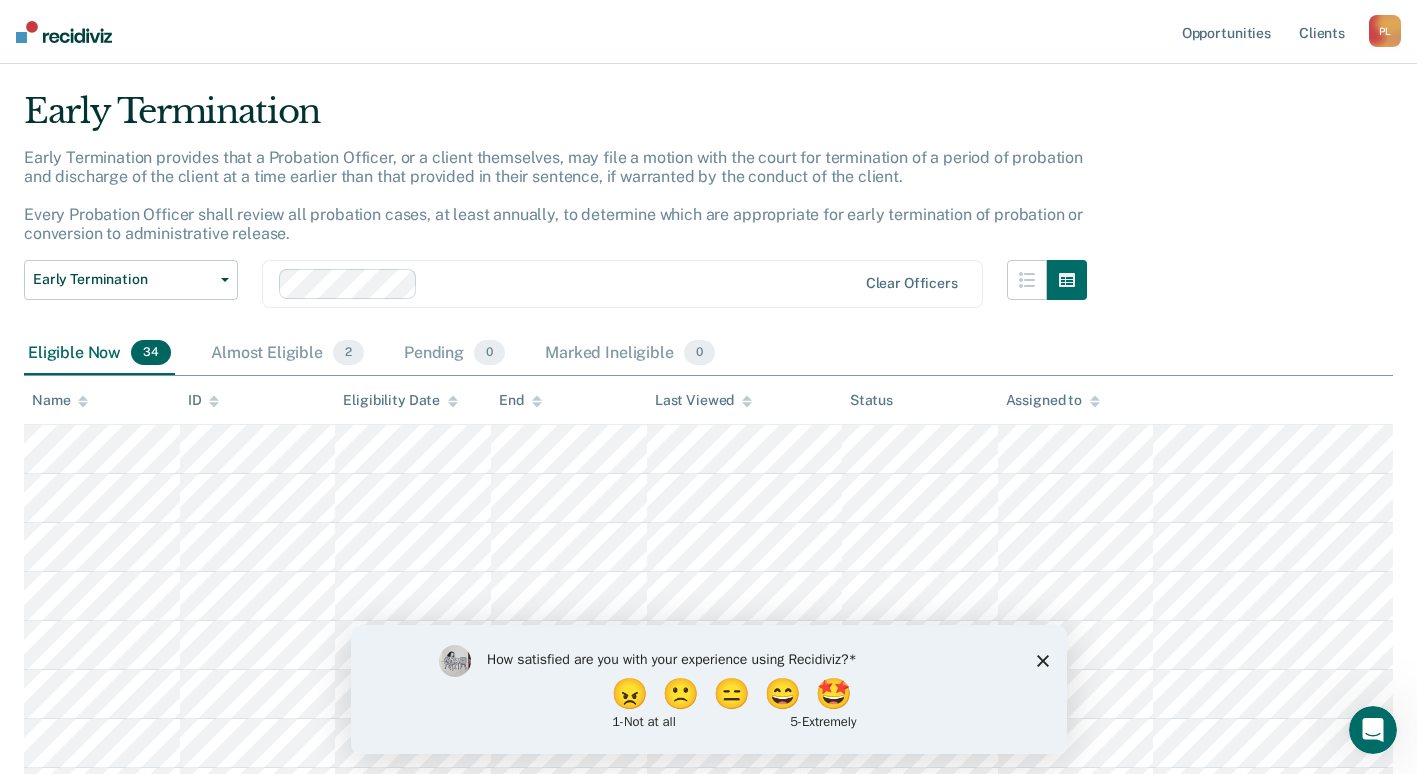 scroll, scrollTop: 0, scrollLeft: 0, axis: both 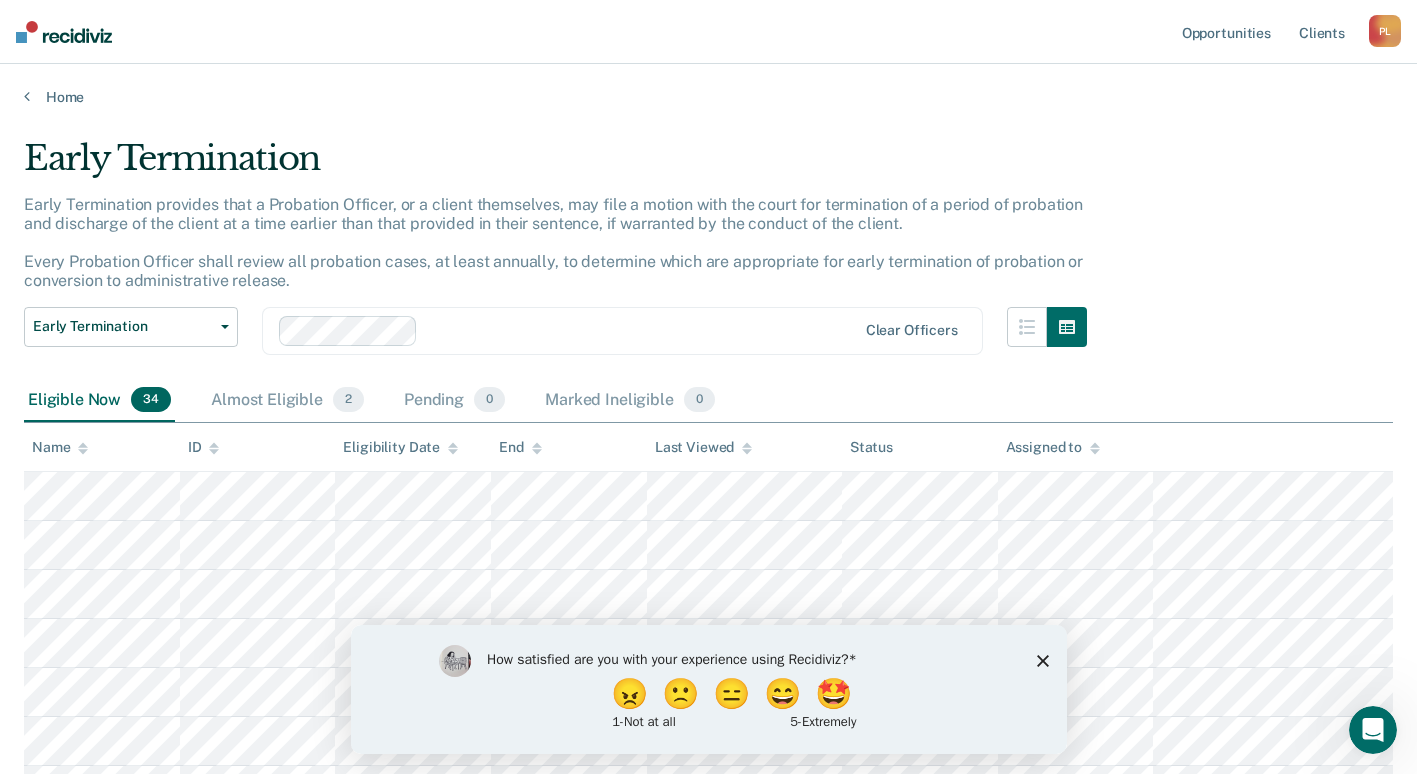 click 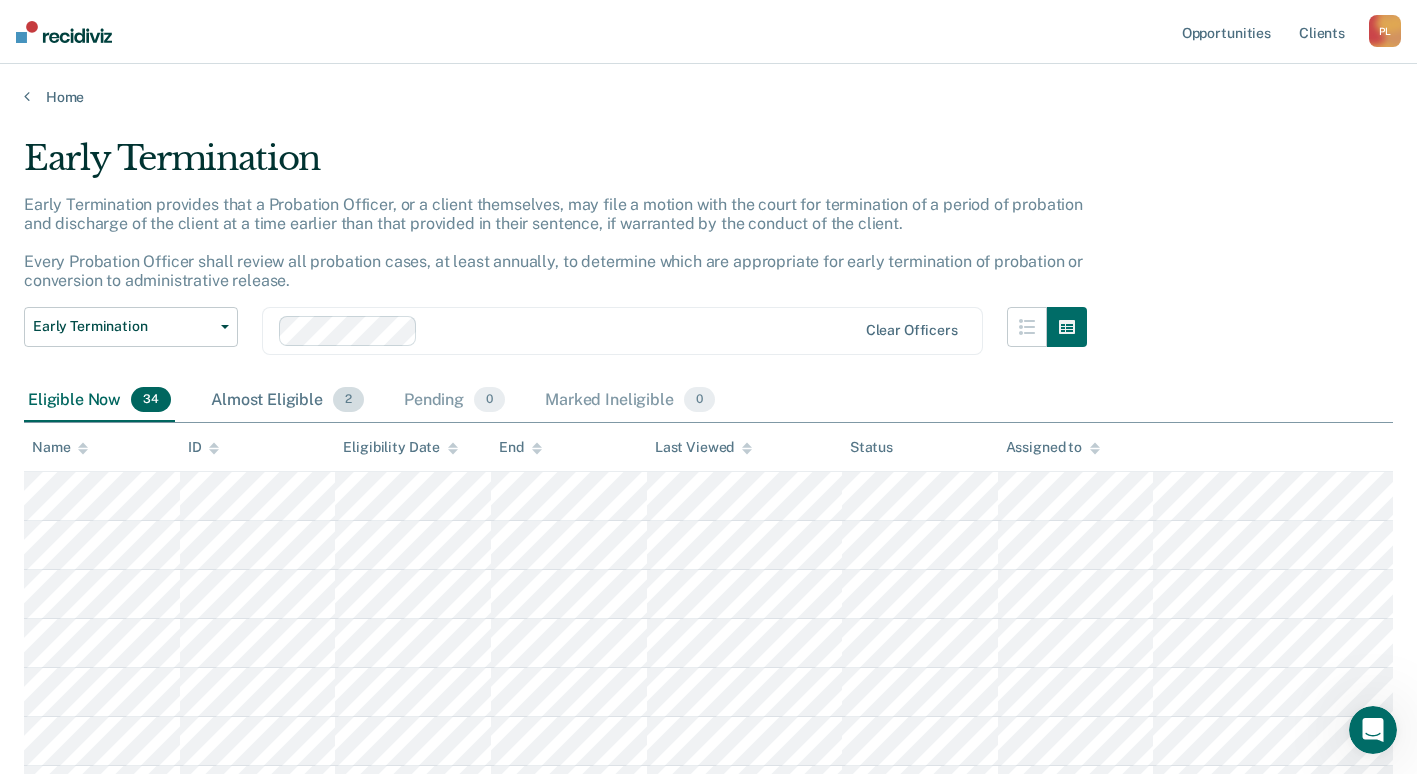 click on "Almost Eligible 2" at bounding box center (287, 401) 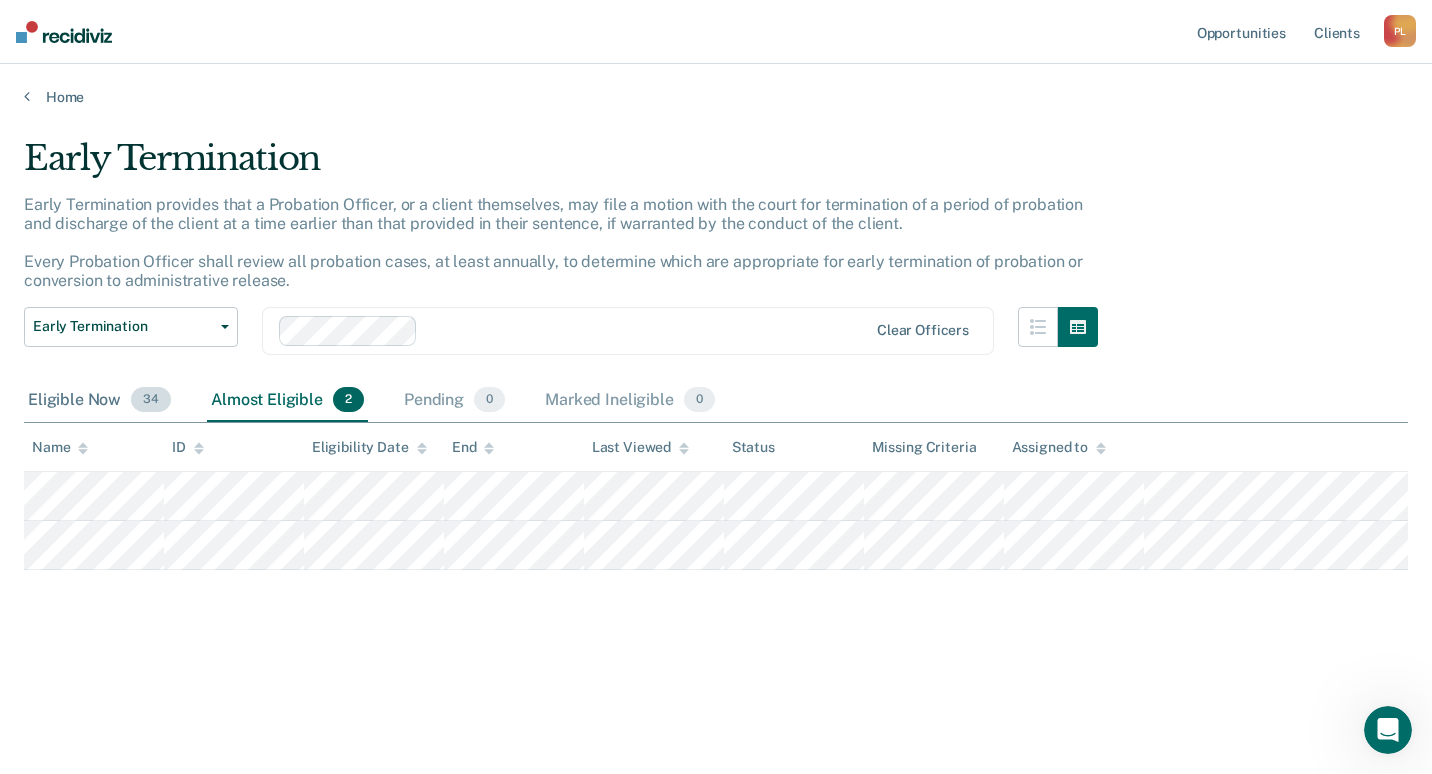 click on "Eligible Now 34" at bounding box center (99, 401) 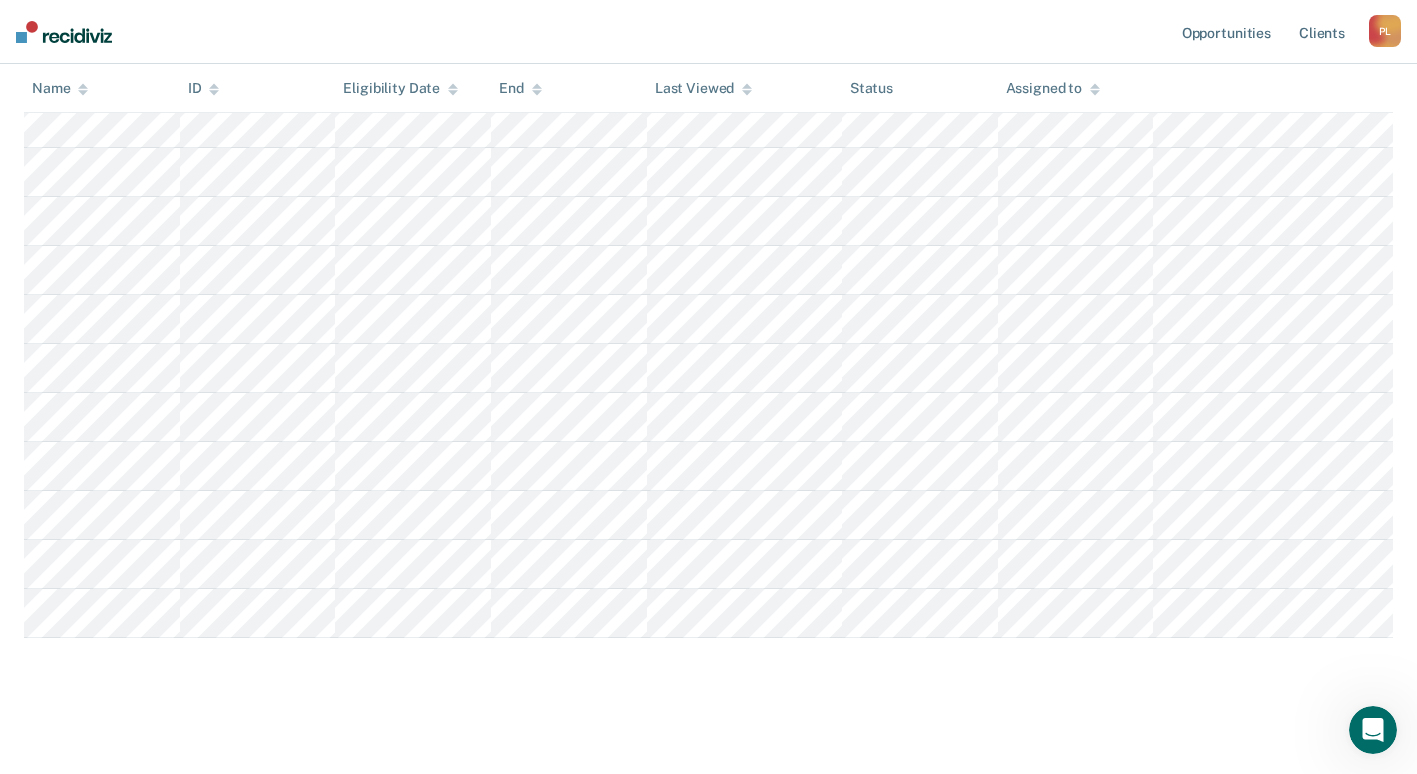 scroll, scrollTop: 1508, scrollLeft: 0, axis: vertical 